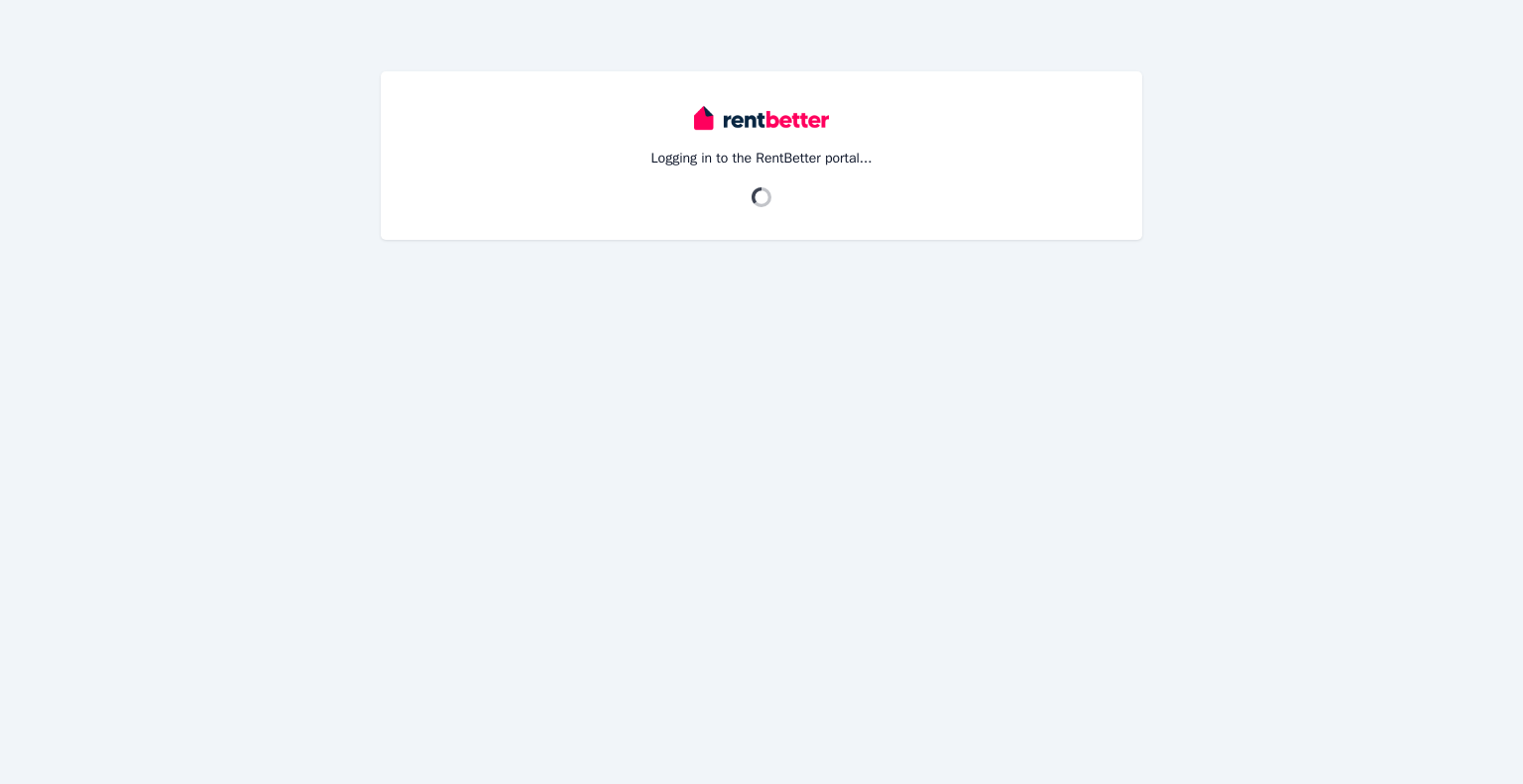 scroll, scrollTop: 0, scrollLeft: 0, axis: both 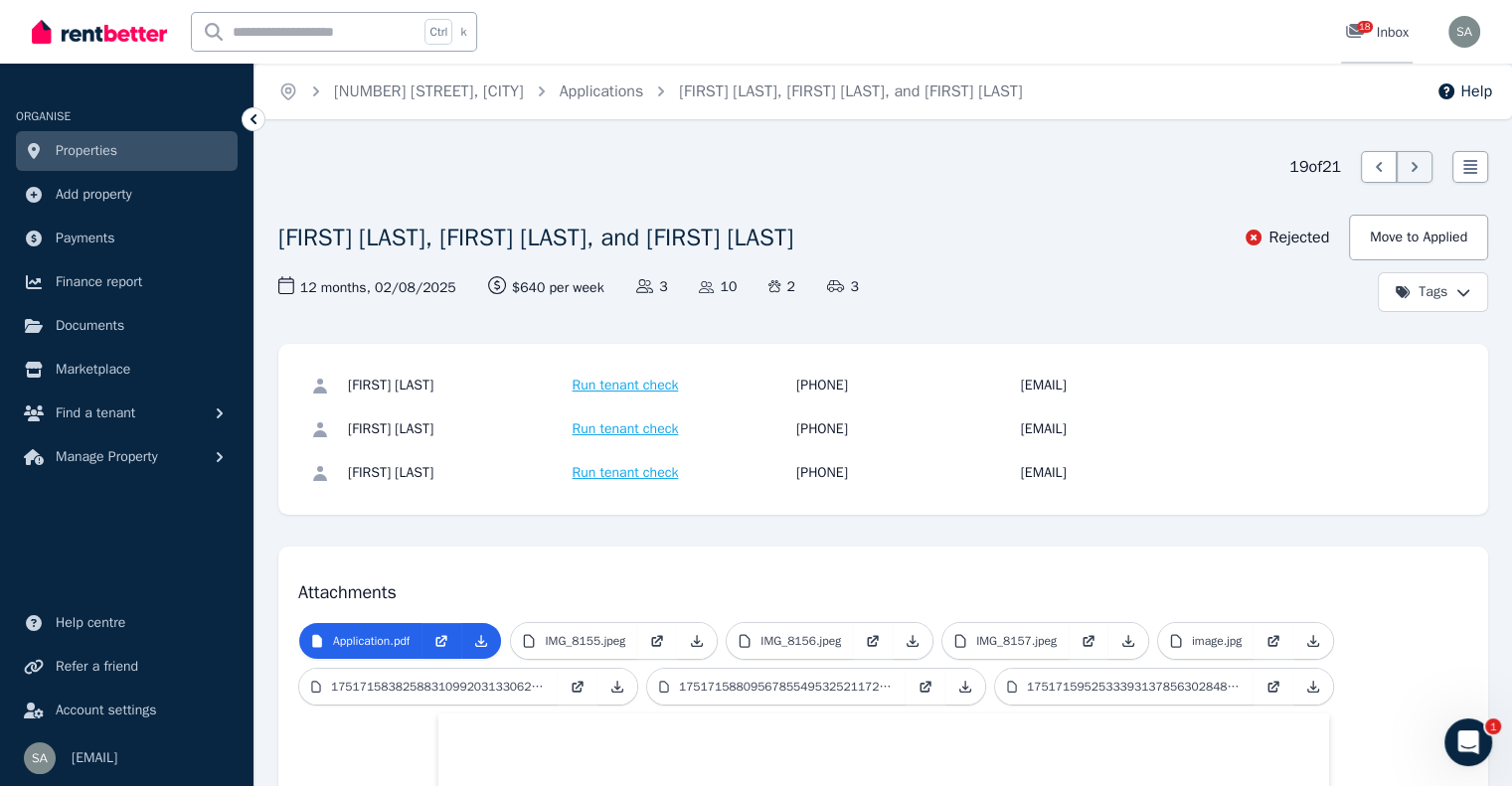 click on "18 Inbox" at bounding box center [1377, 32] 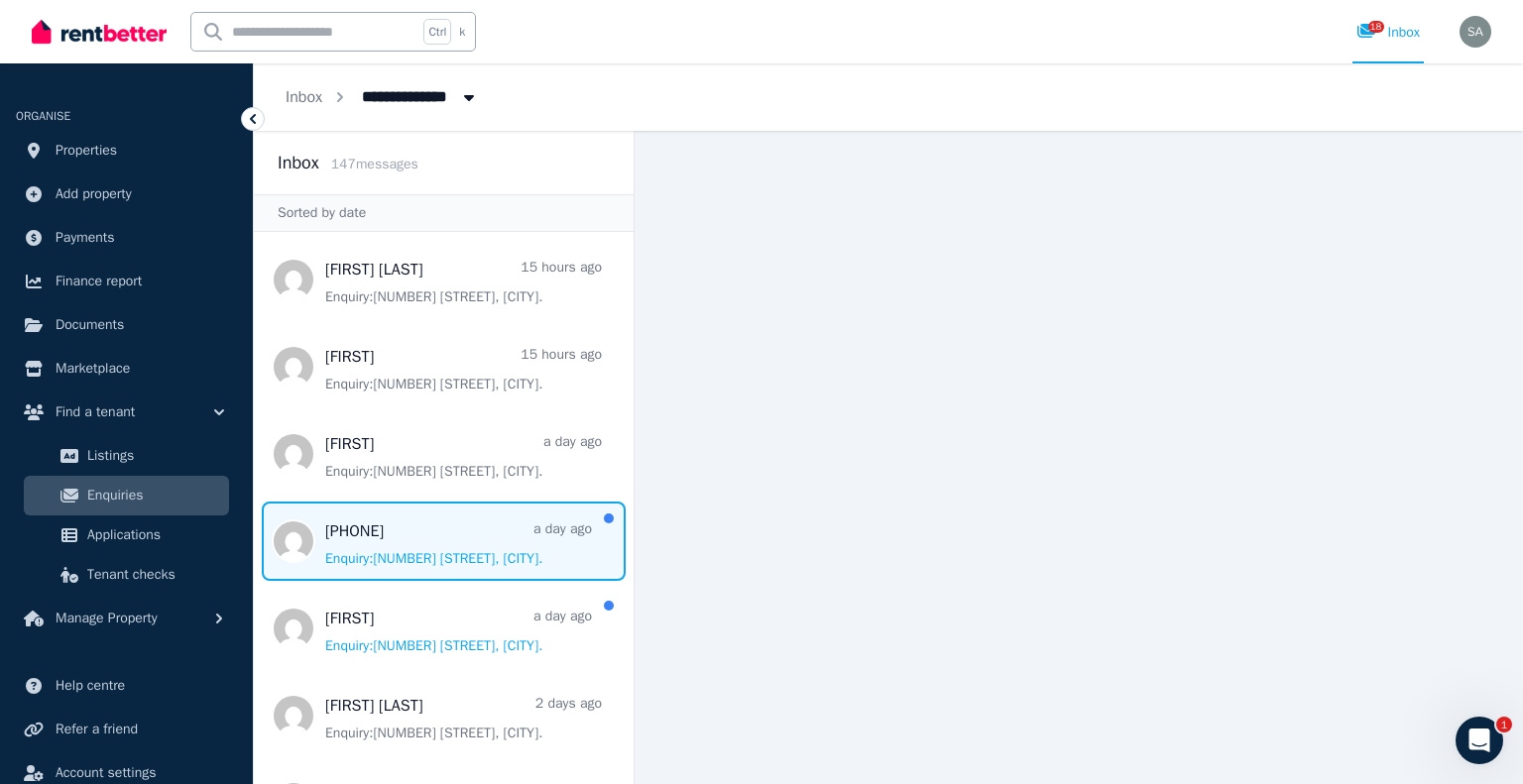 click at bounding box center (443, 541) 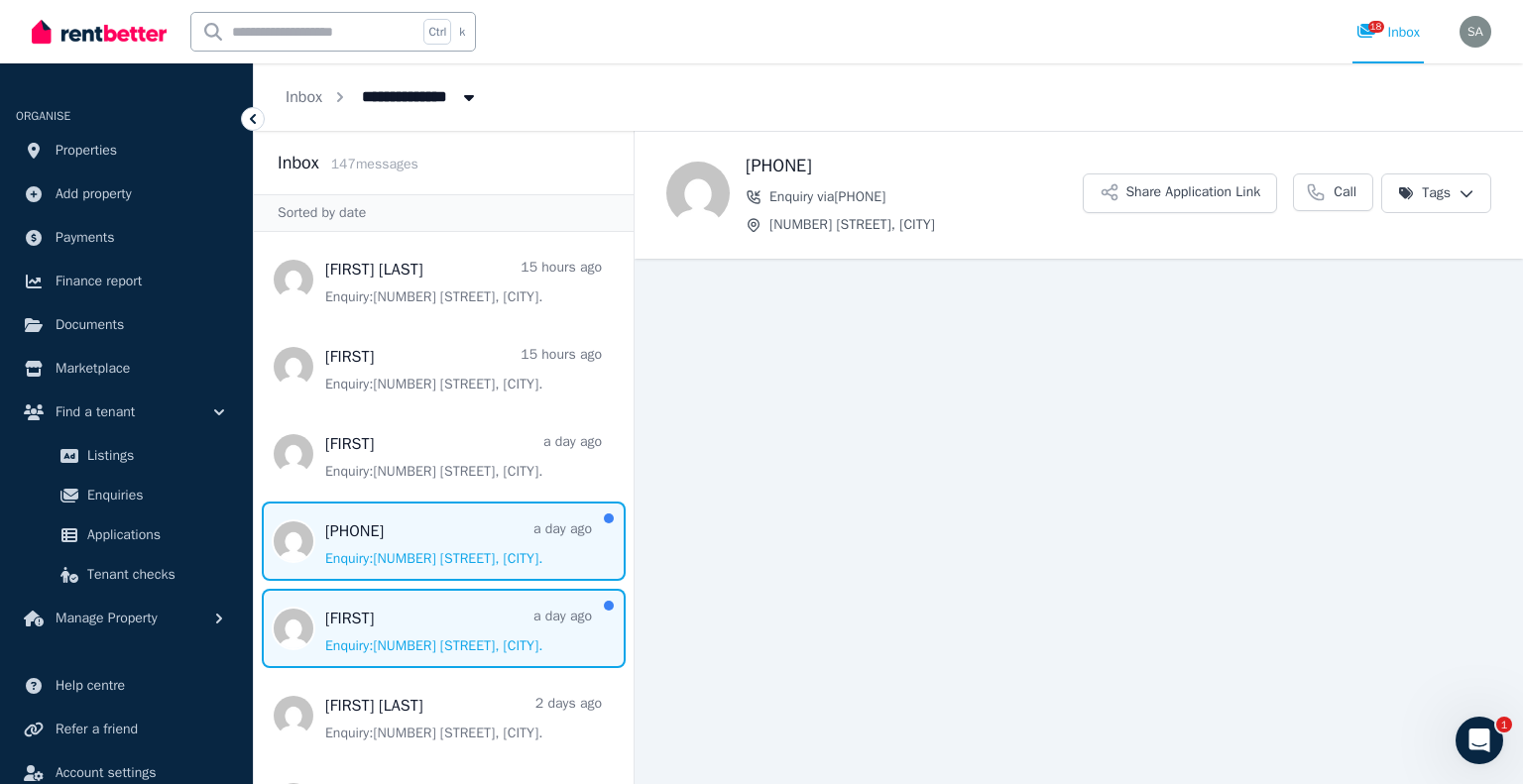 click at bounding box center [443, 628] 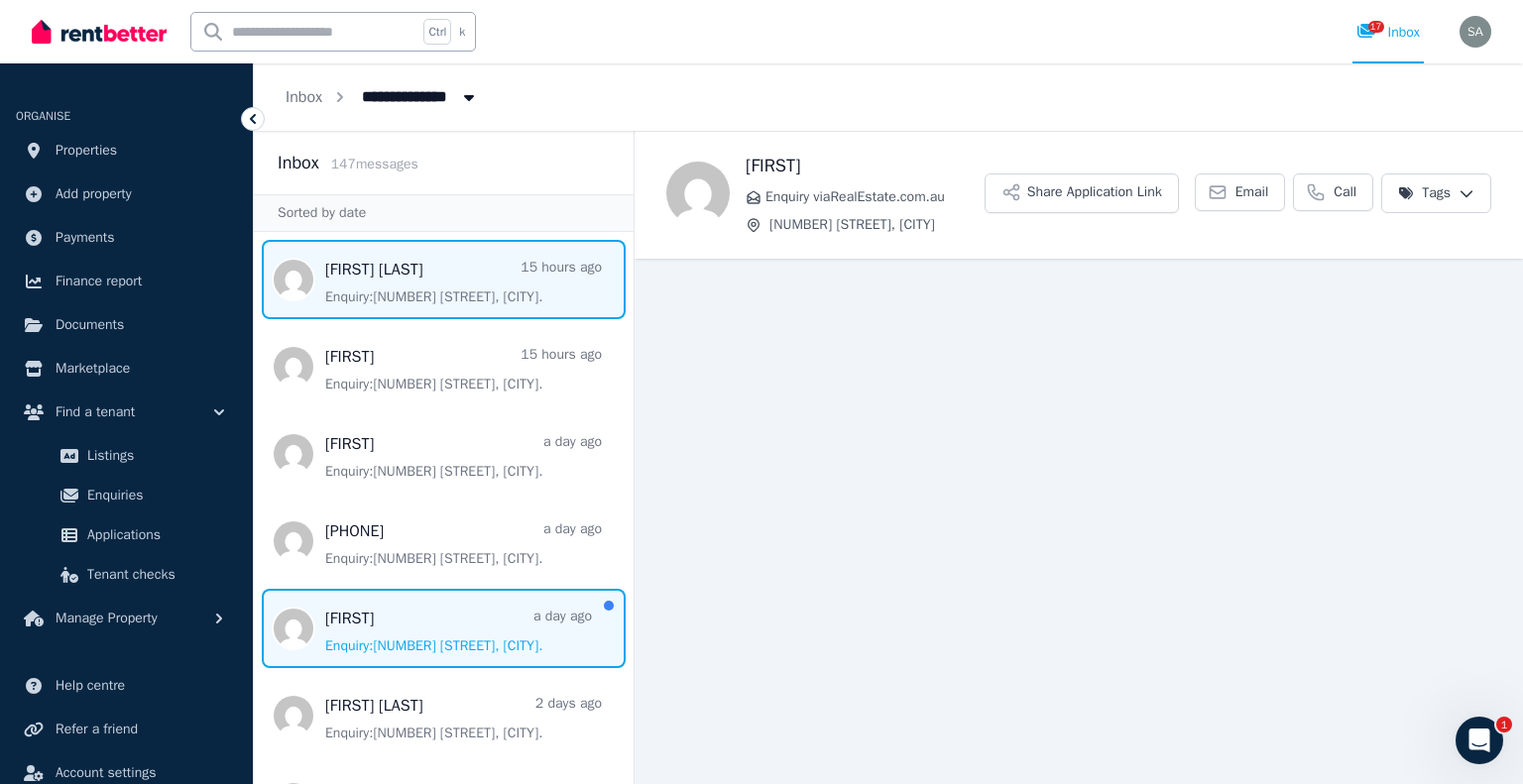 click at bounding box center [443, 280] 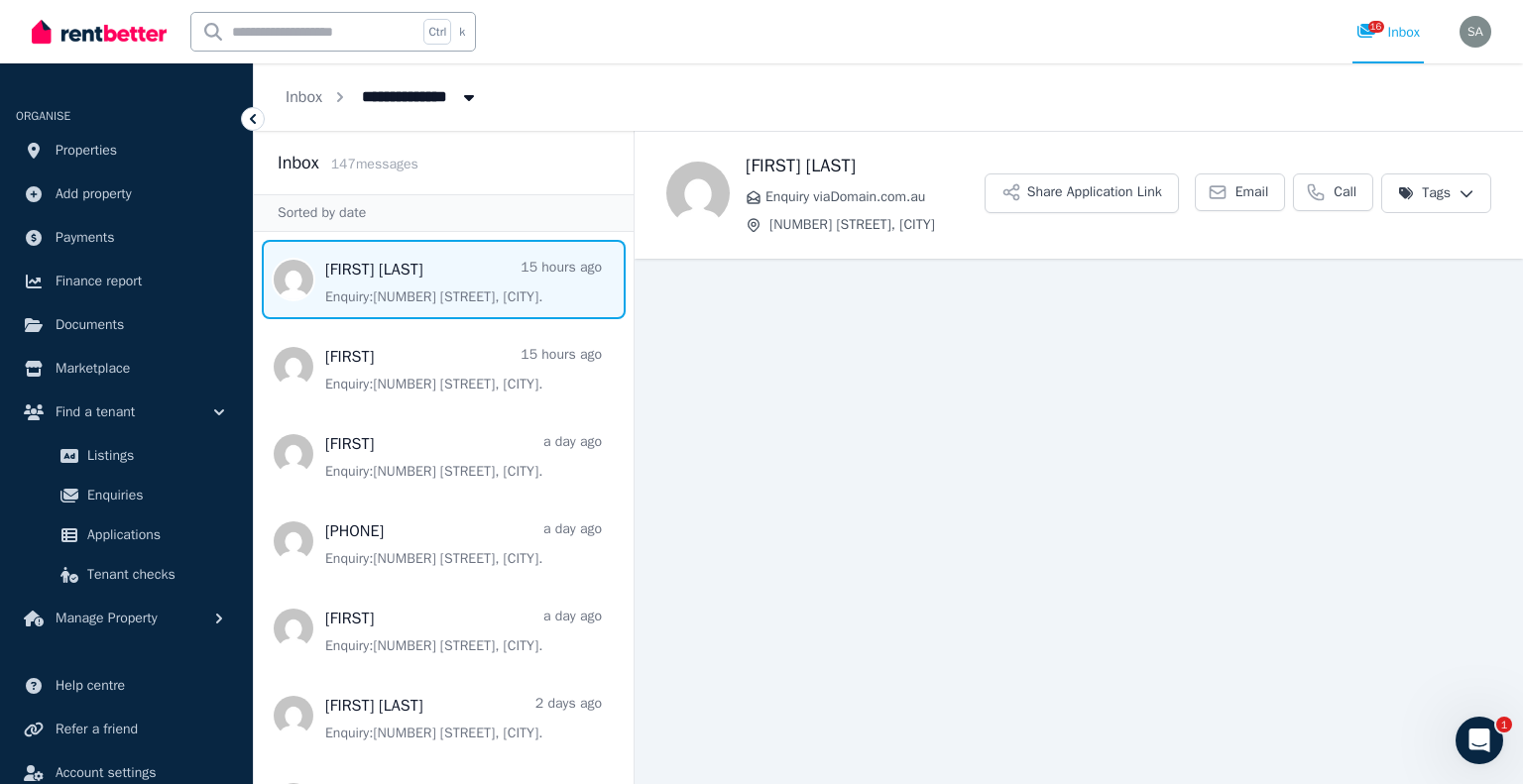 click at bounding box center [443, 280] 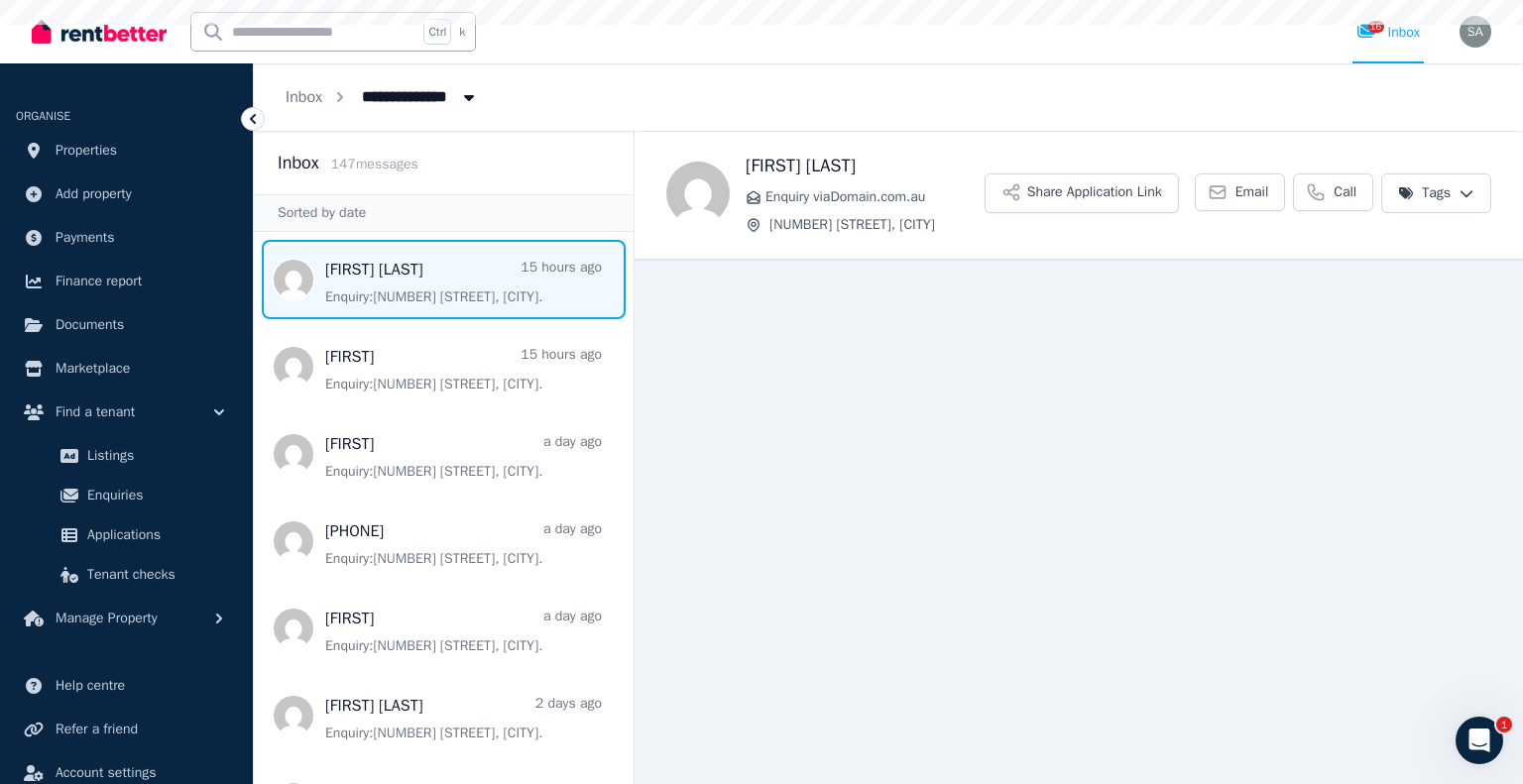 click at bounding box center [443, 280] 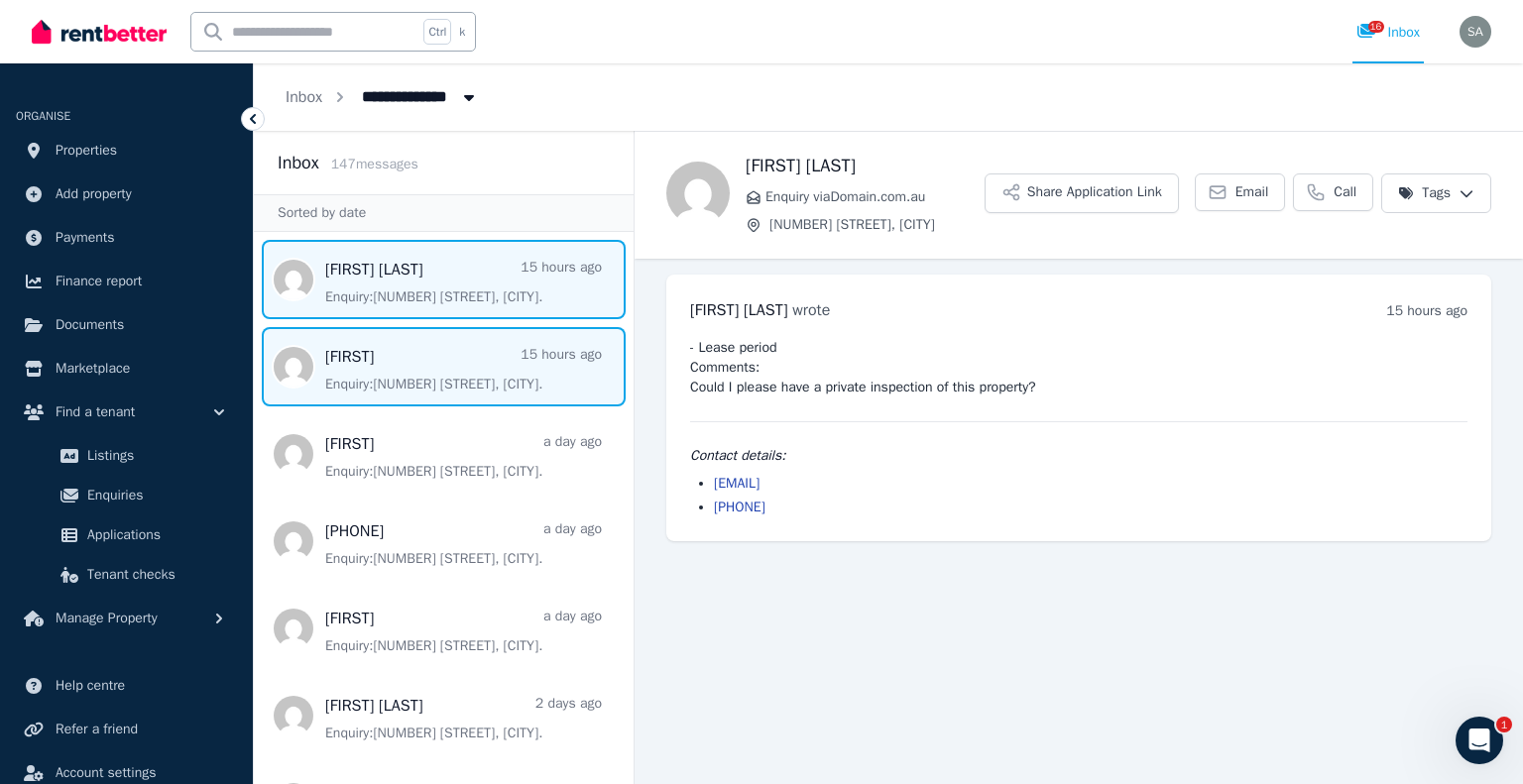 click at bounding box center [443, 367] 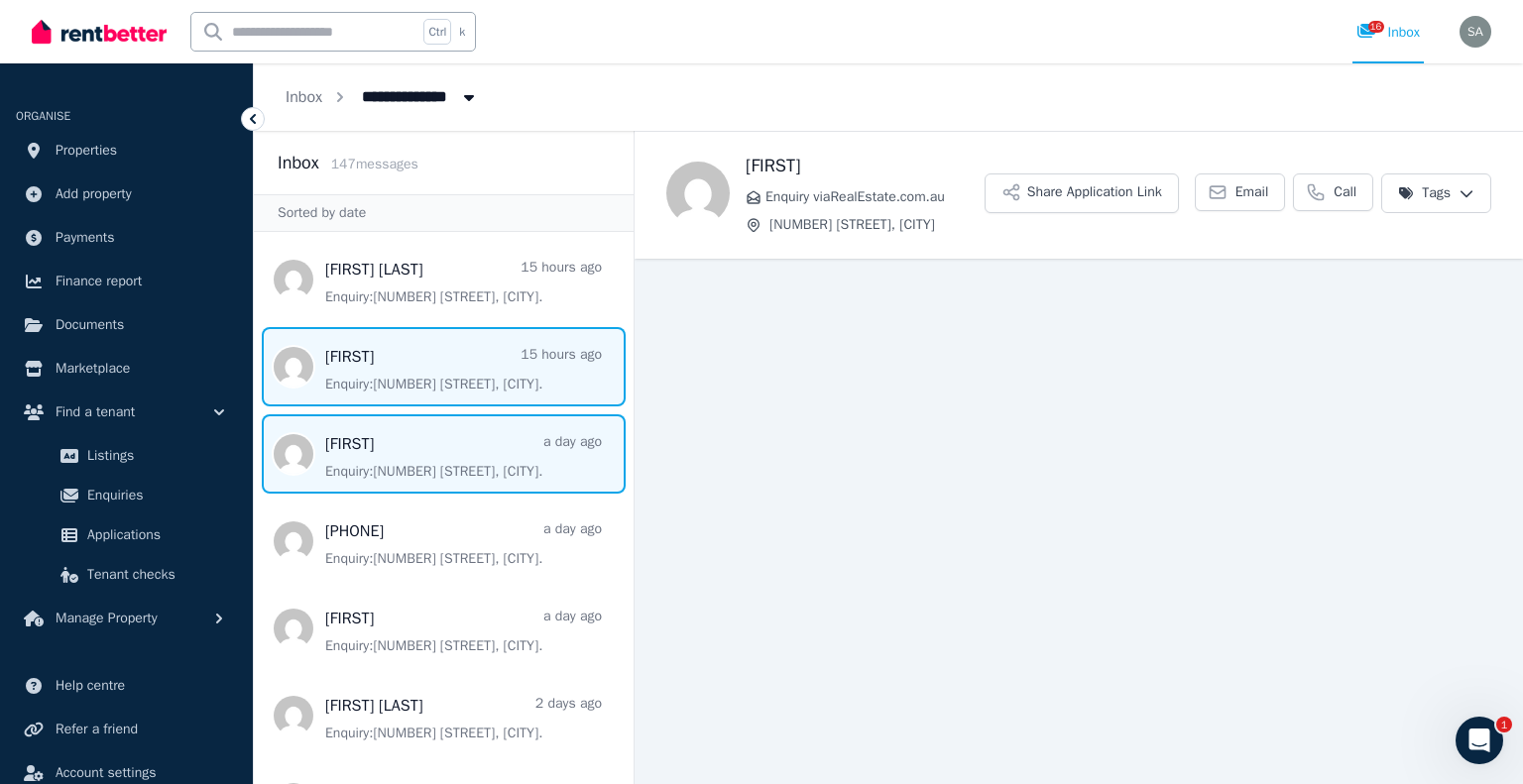 click at bounding box center [443, 454] 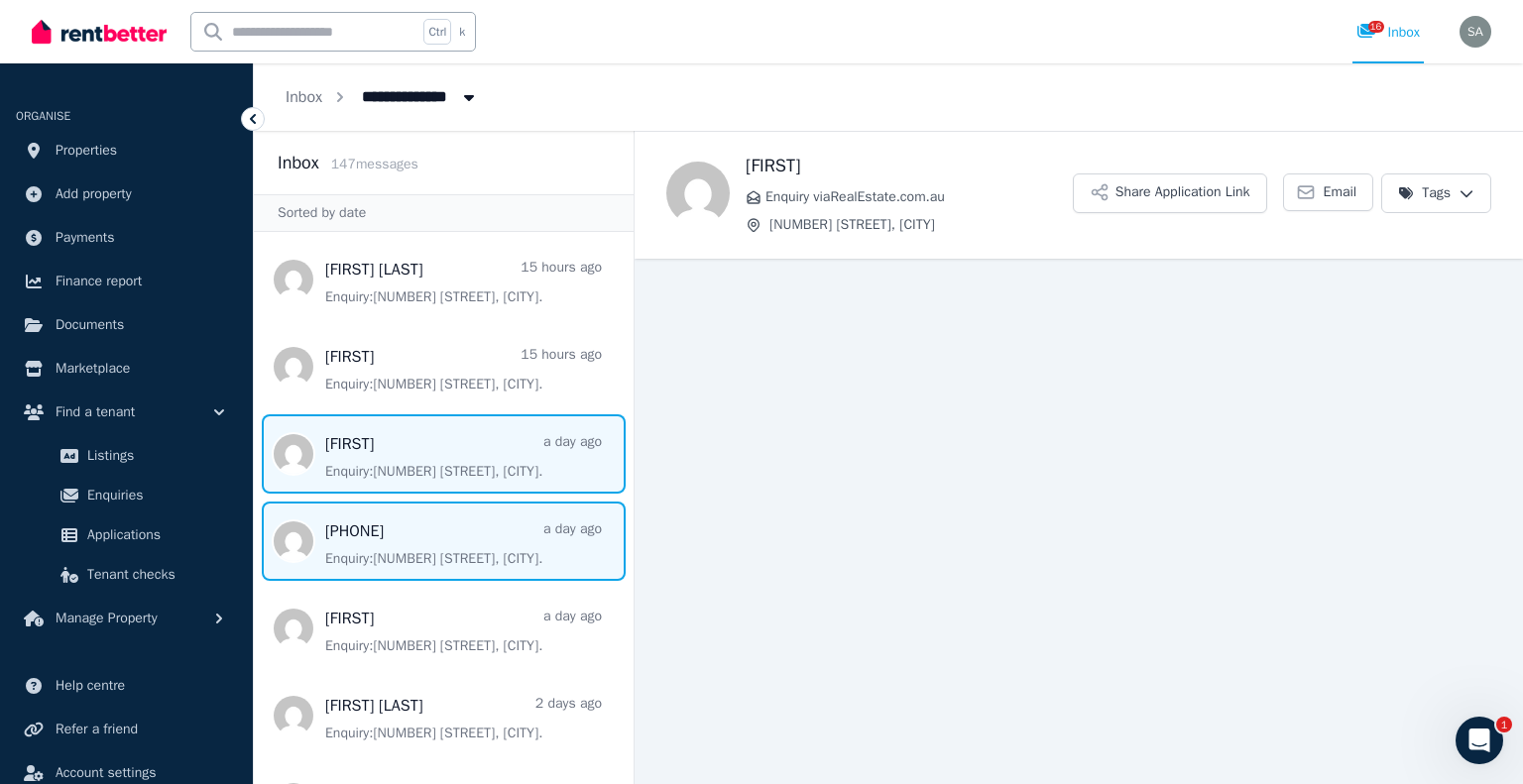 click at bounding box center (443, 541) 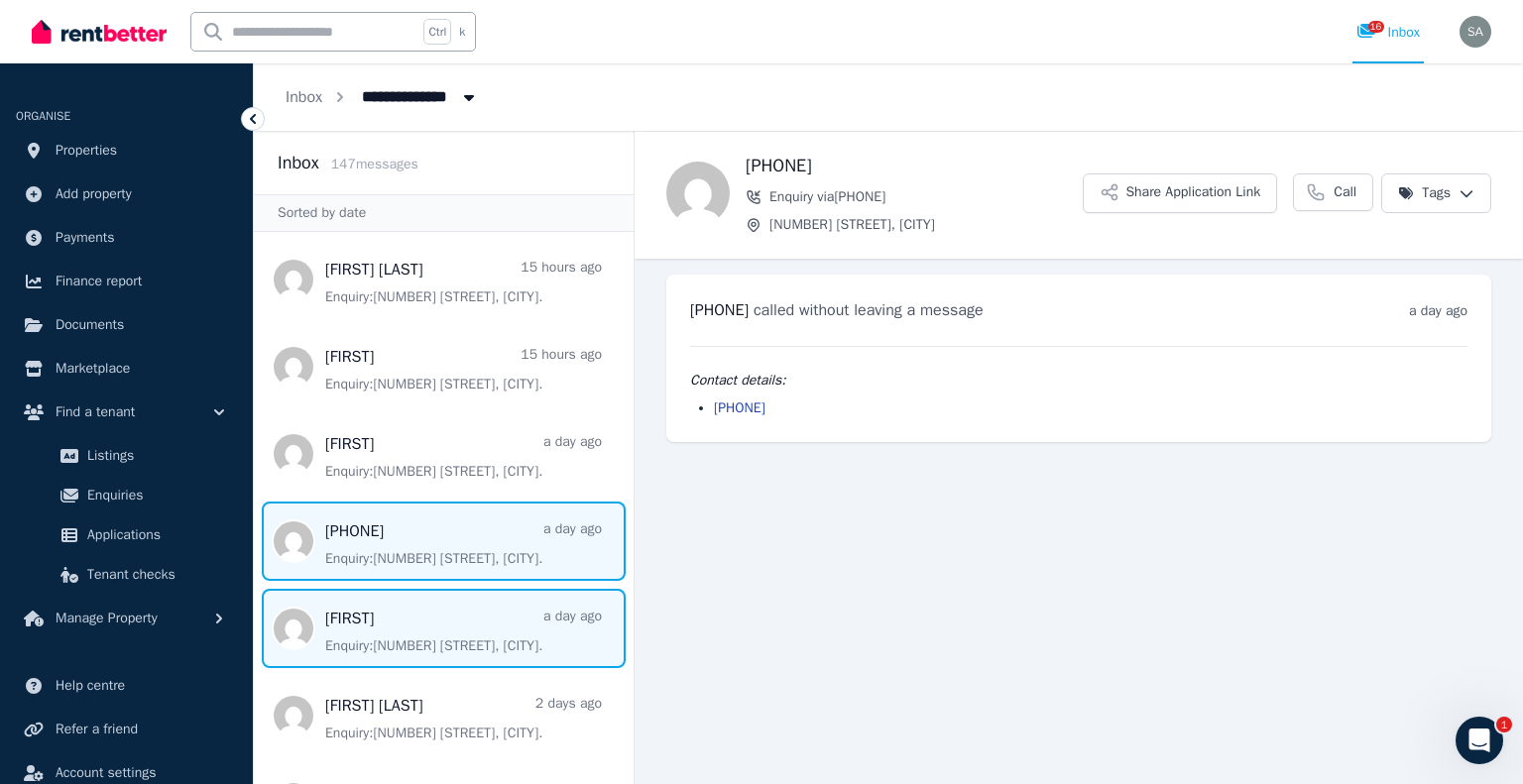 click at bounding box center (443, 628) 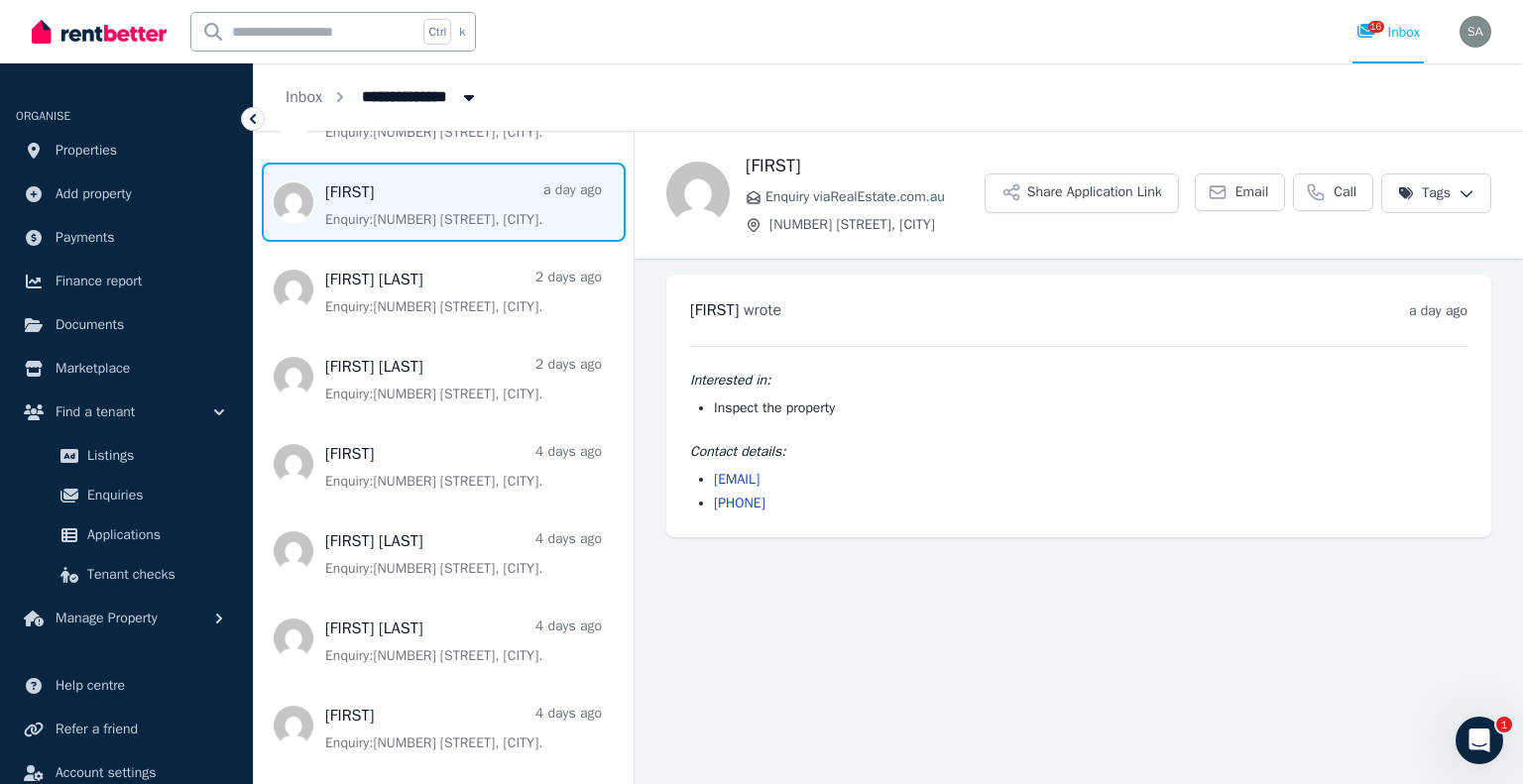 scroll, scrollTop: 438, scrollLeft: 0, axis: vertical 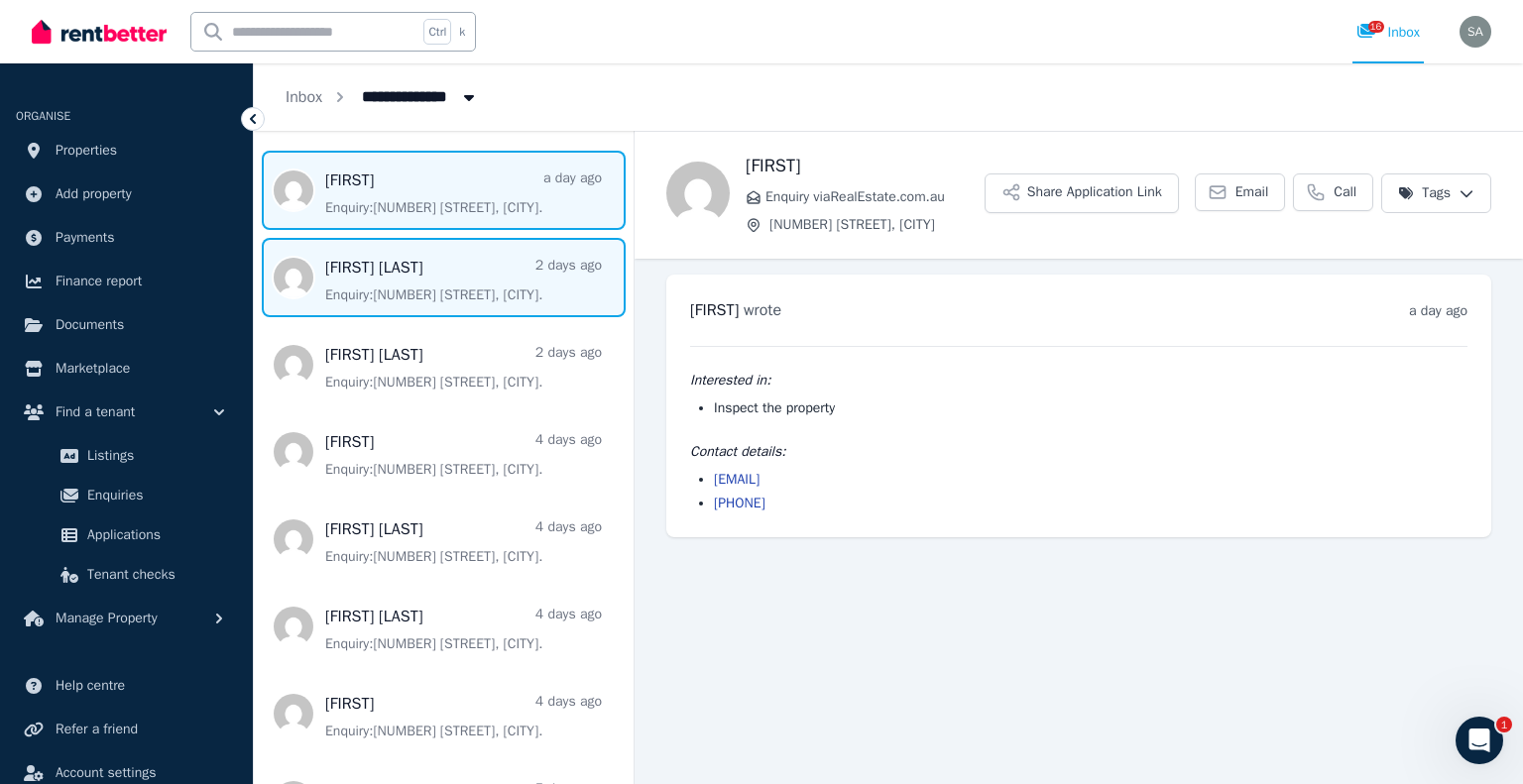 click at bounding box center [443, 278] 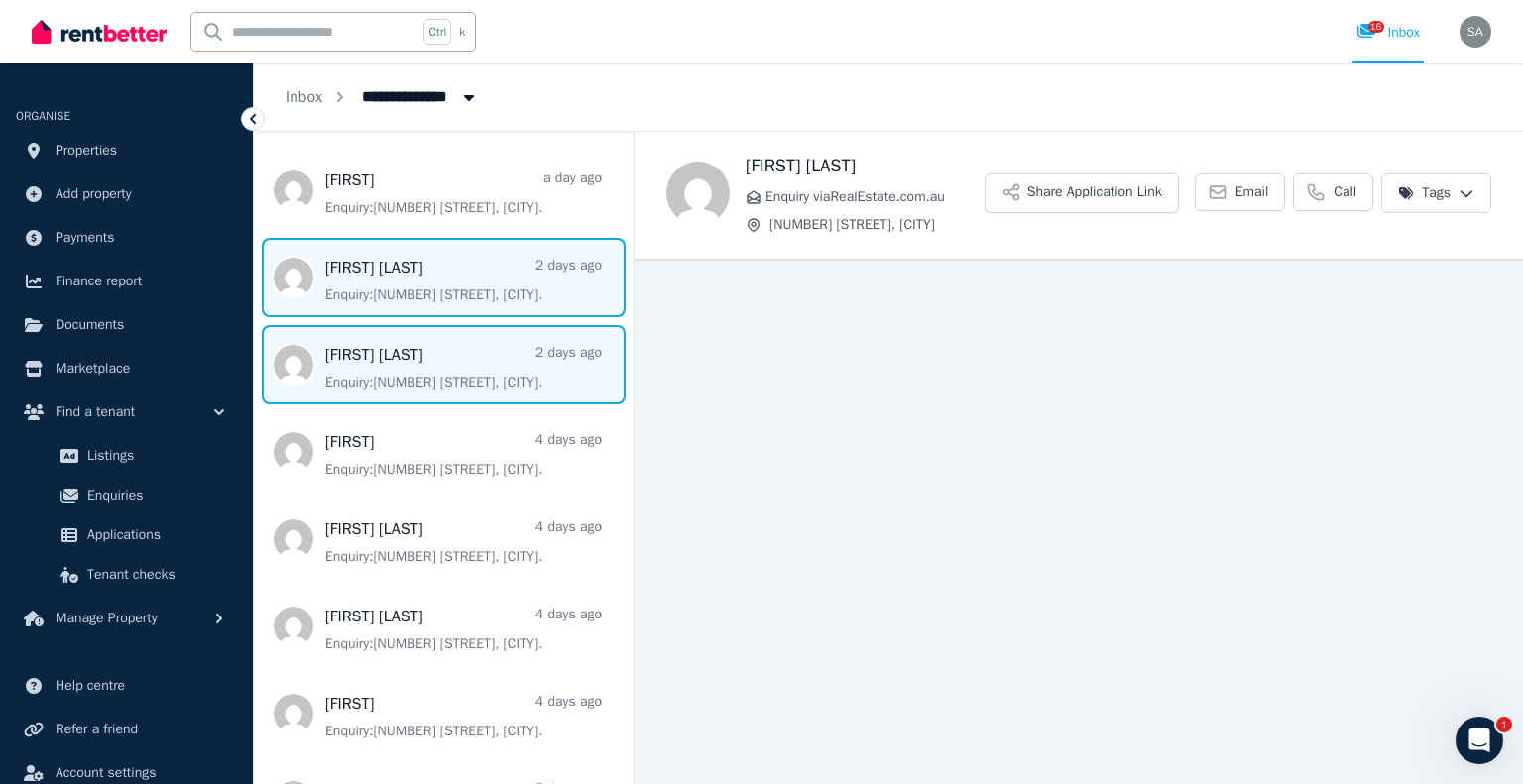 click at bounding box center [443, 365] 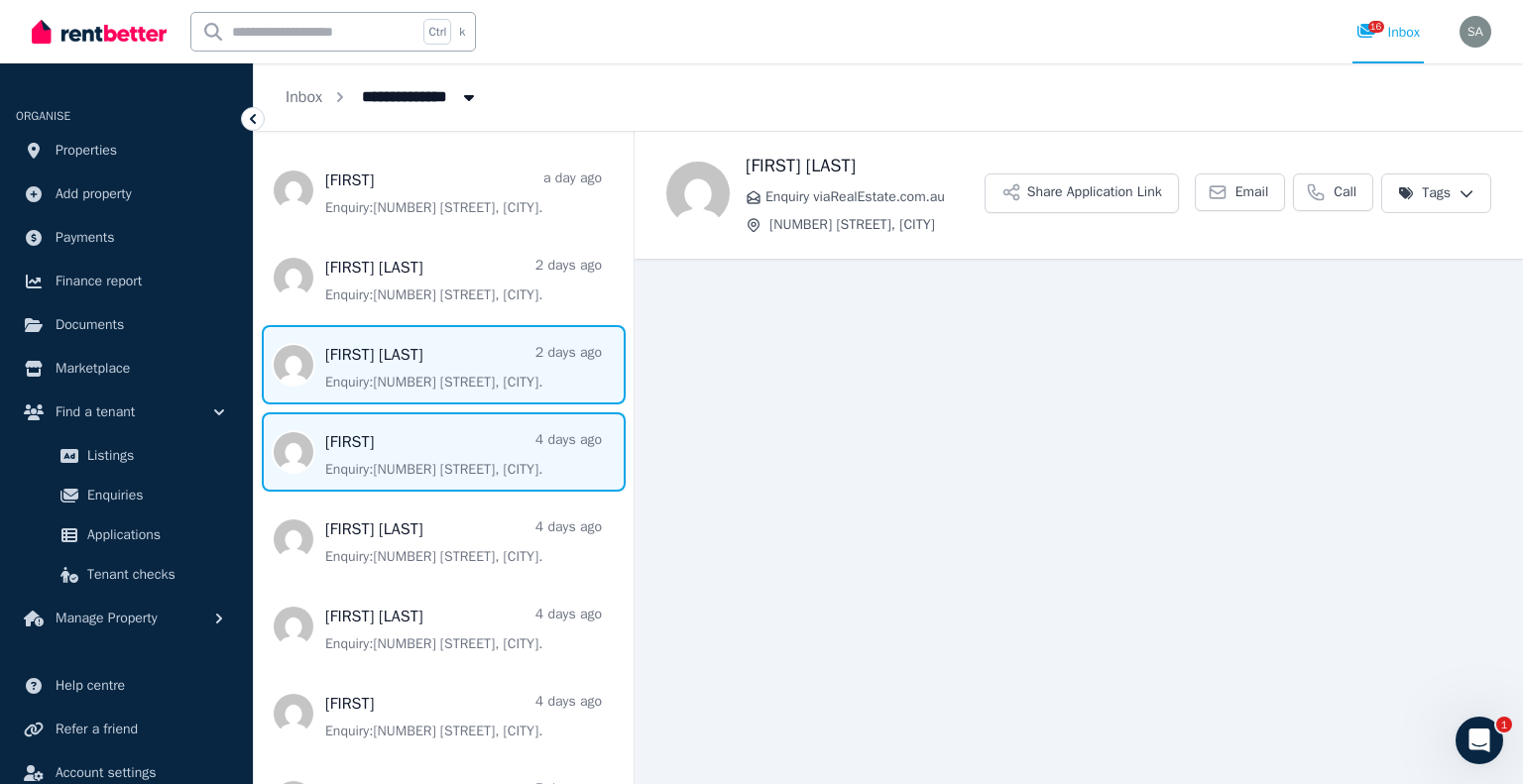 click at bounding box center [443, 452] 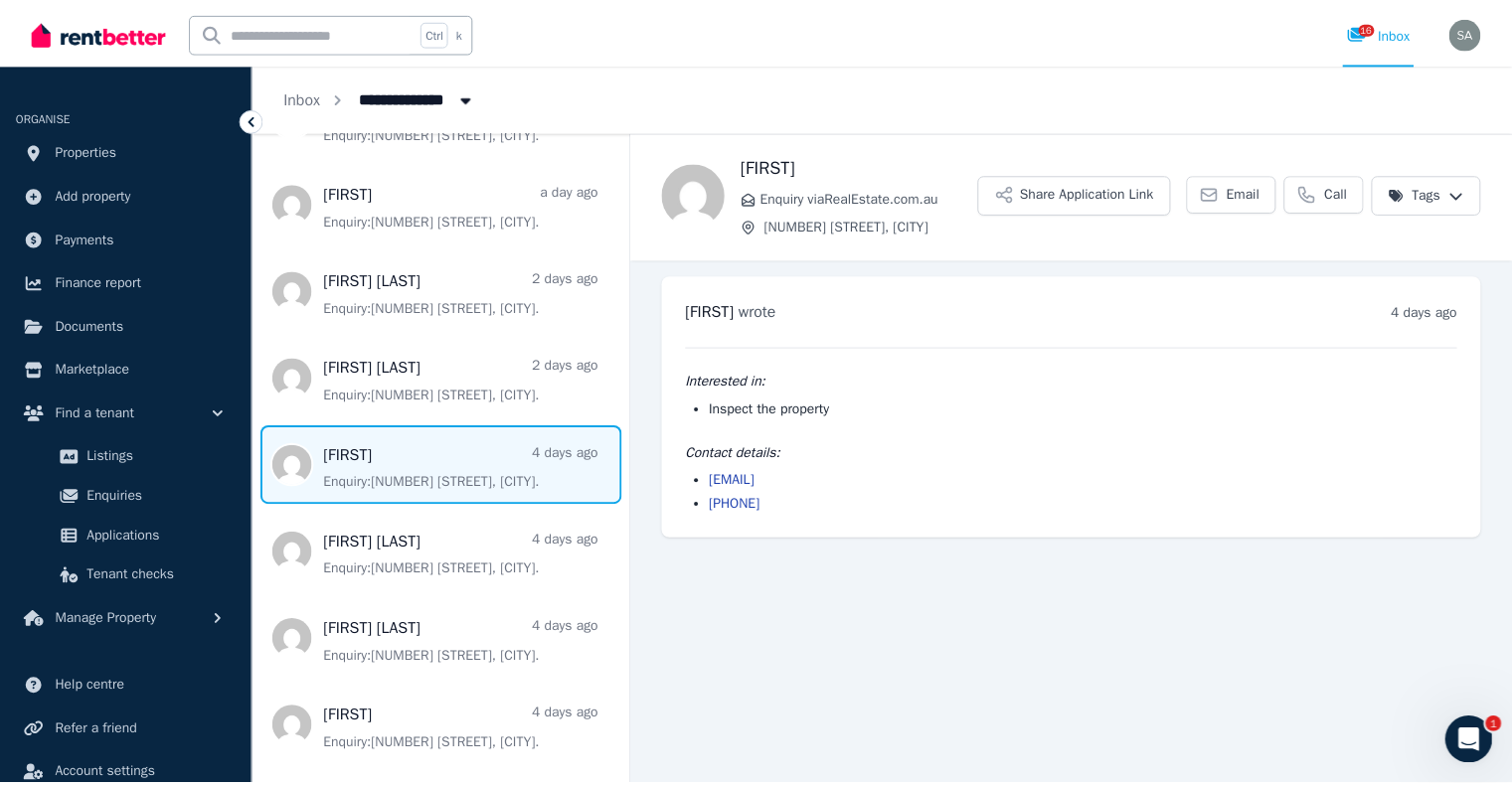 scroll, scrollTop: 0, scrollLeft: 0, axis: both 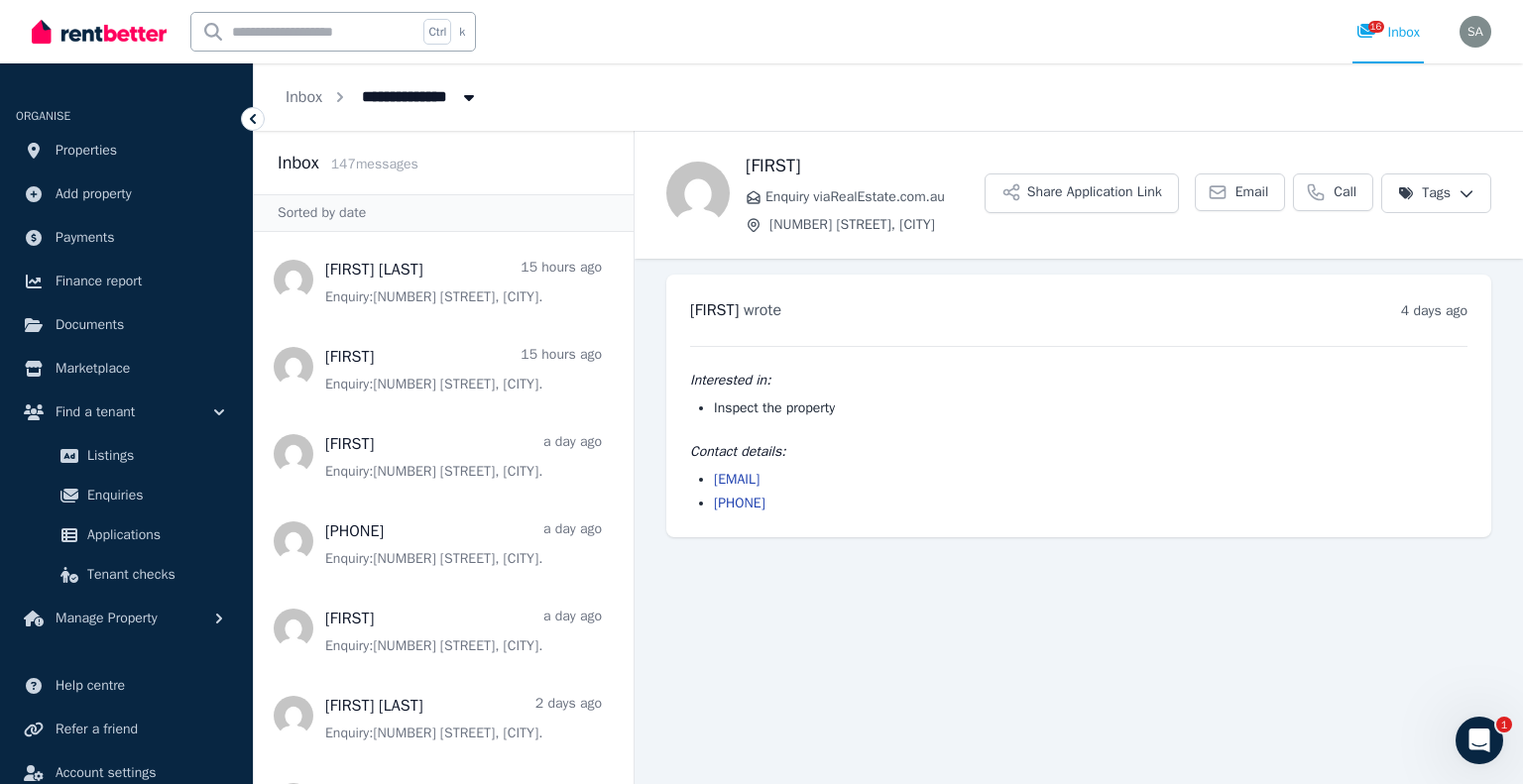 click on "All Properties" at bounding box center (413, 95) 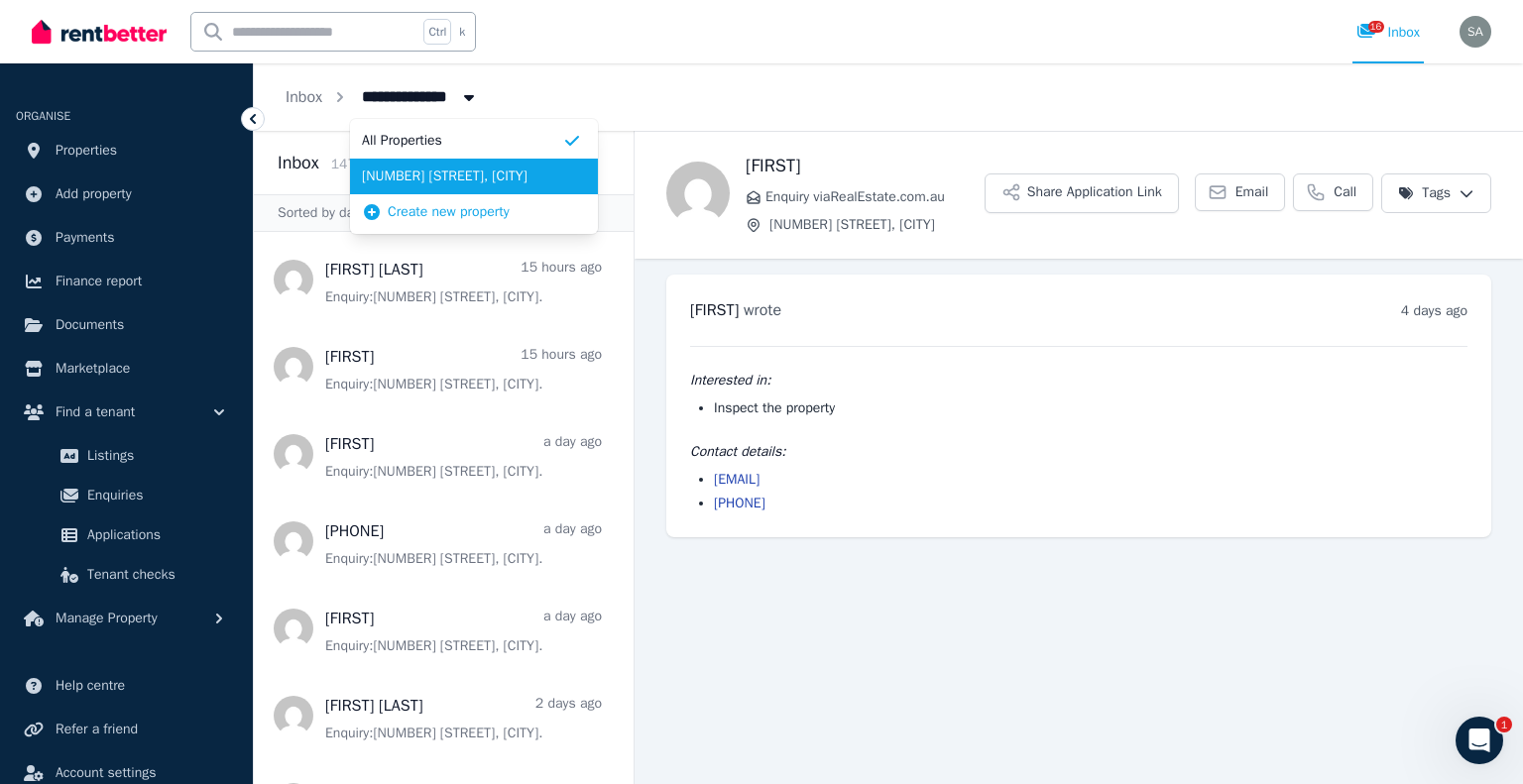 click on "[NUMBER] [STREET], [CITY]" at bounding box center (462, 176) 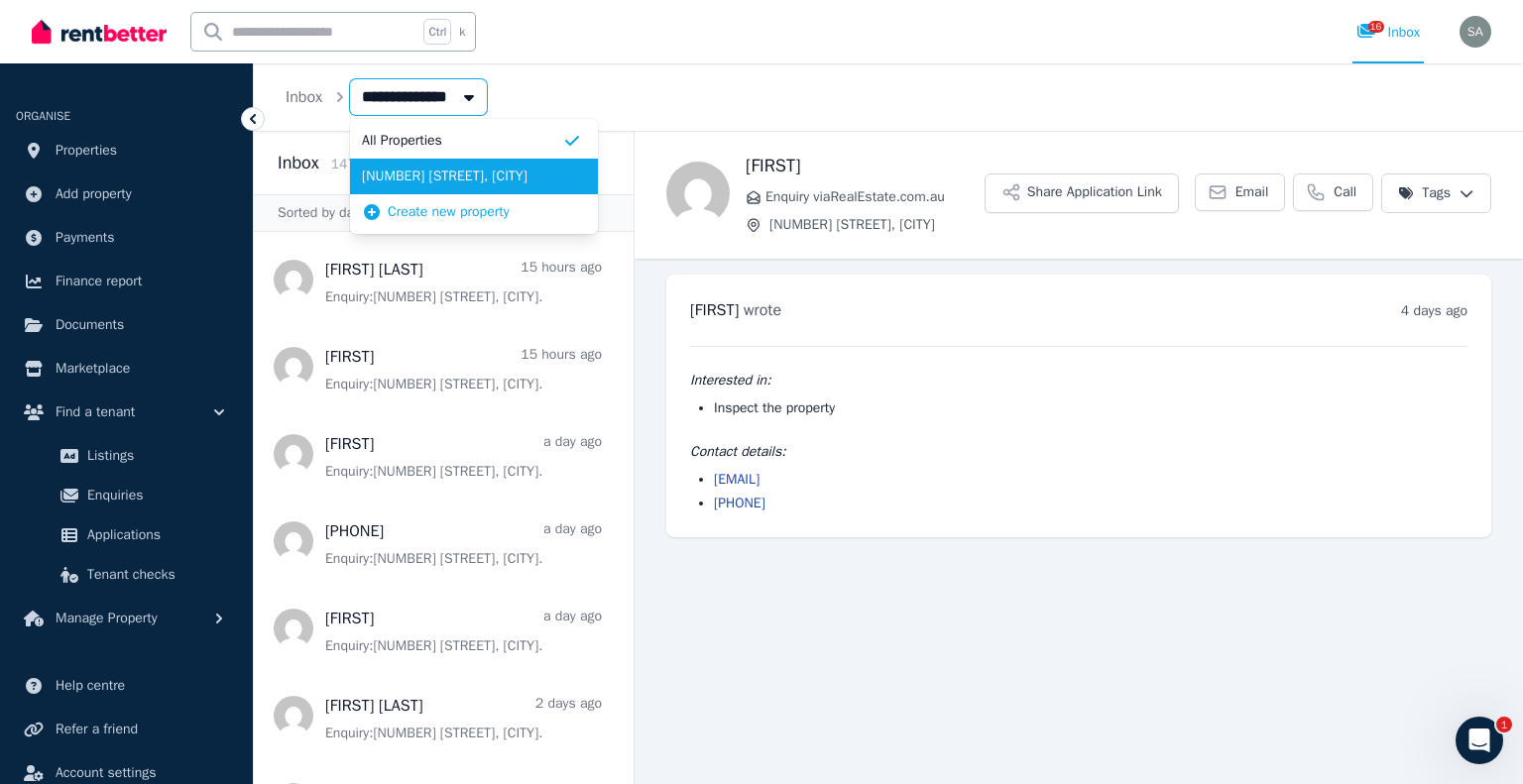 type on "**********" 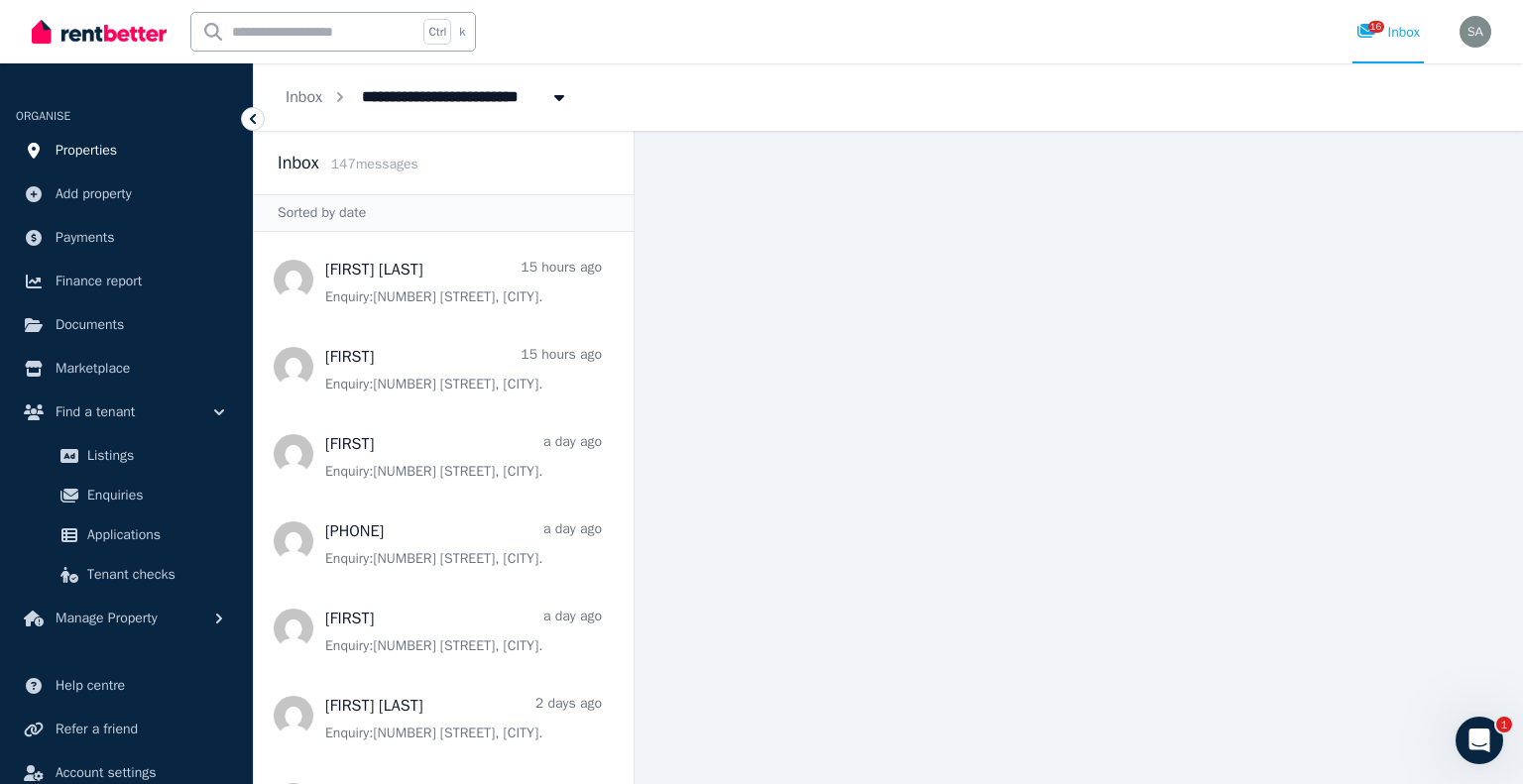 click on "Properties" at bounding box center (86, 151) 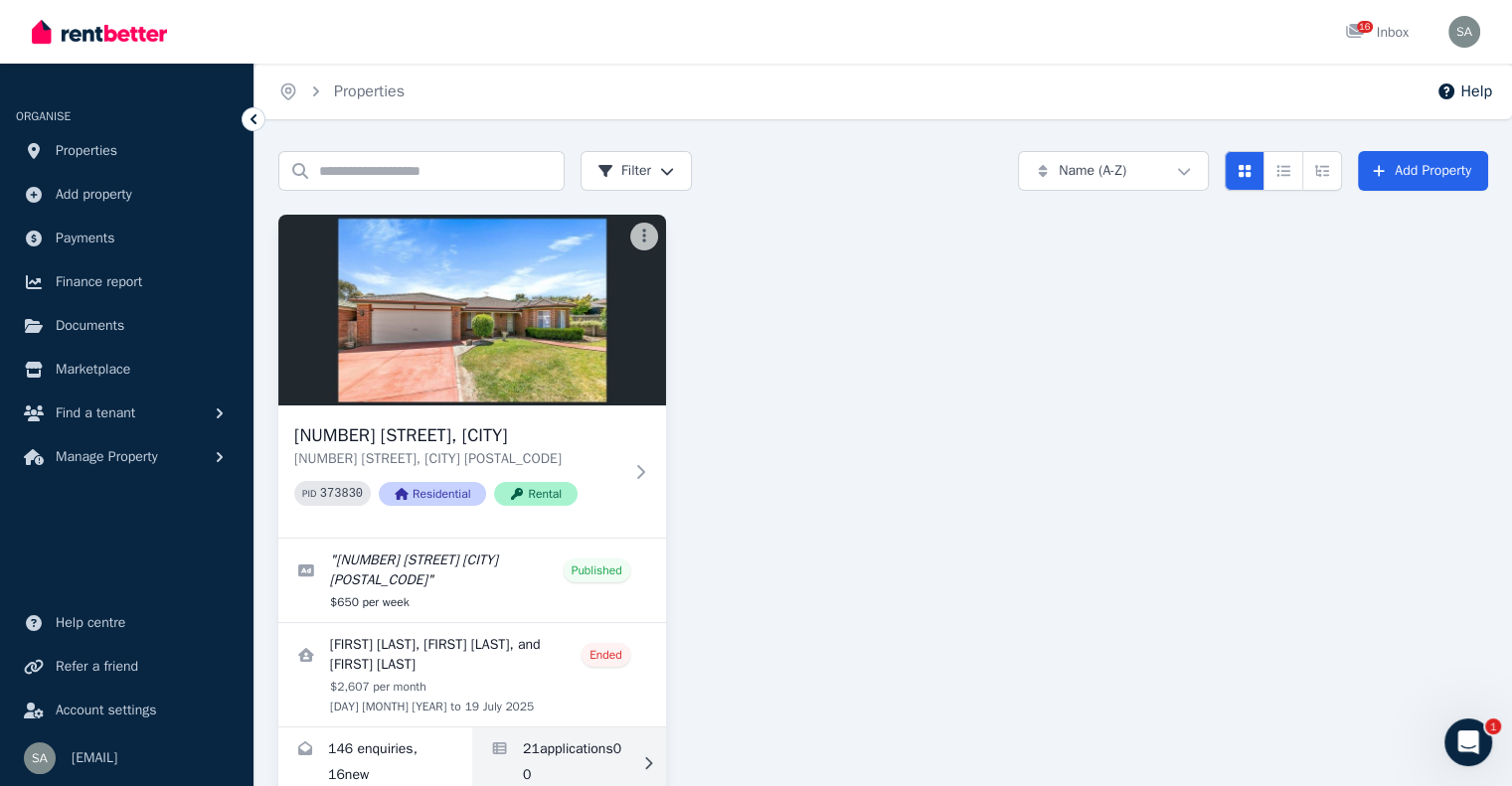 click at bounding box center (569, 764) 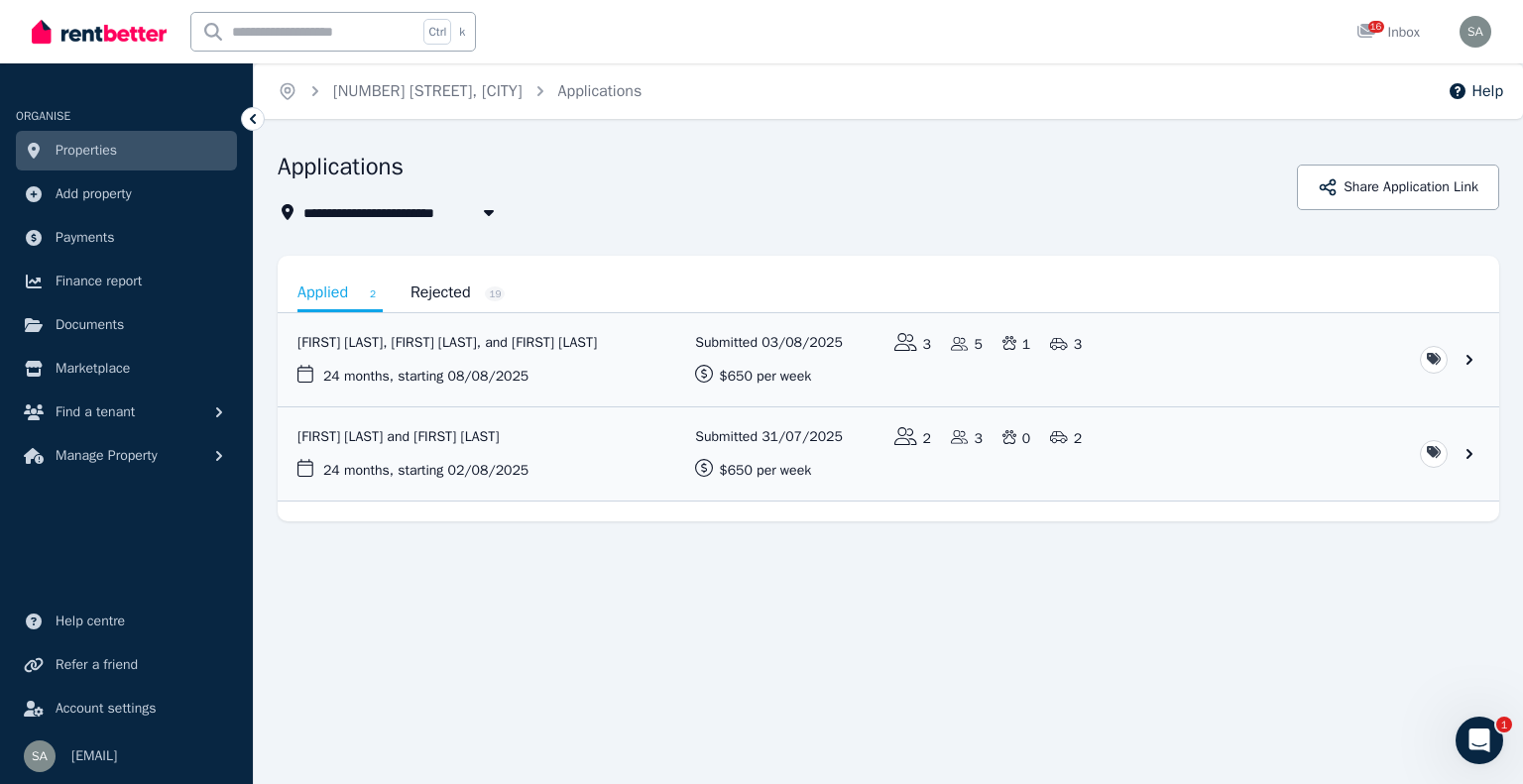 click on "Rejected   19" at bounding box center [458, 292] 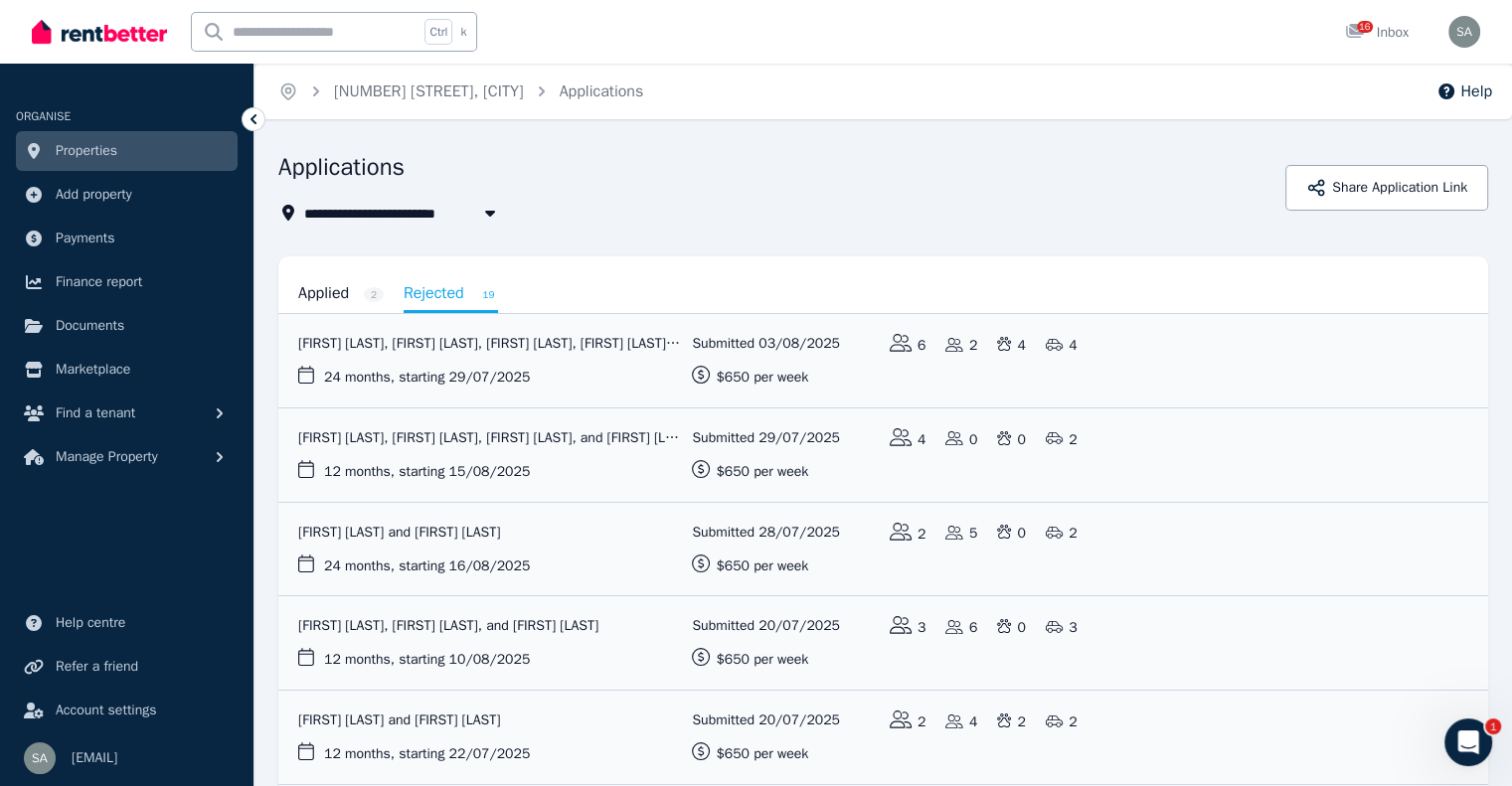 click on "Applied   2" at bounding box center [341, 293] 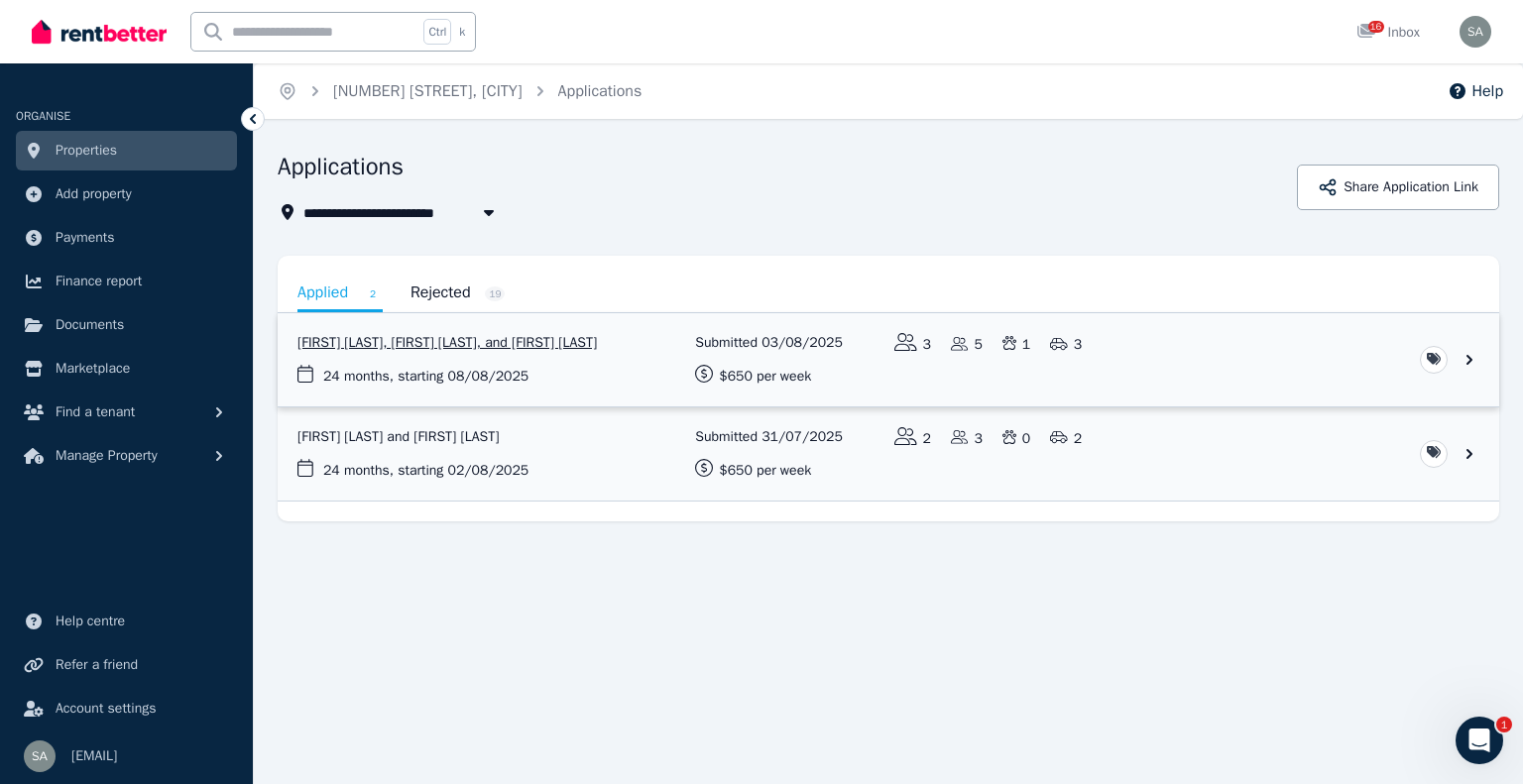 click at bounding box center [888, 360] 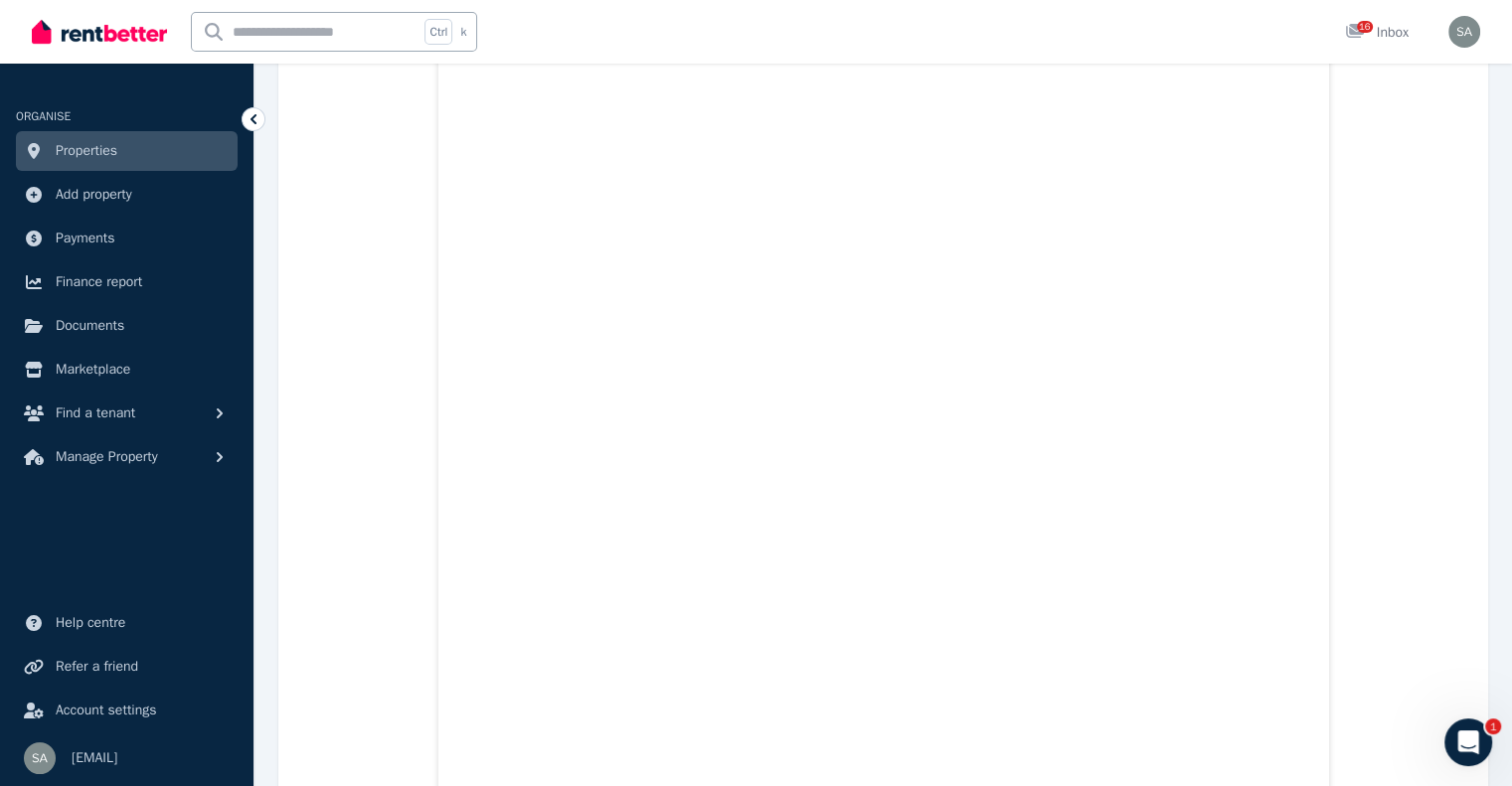 scroll, scrollTop: 23835, scrollLeft: 0, axis: vertical 